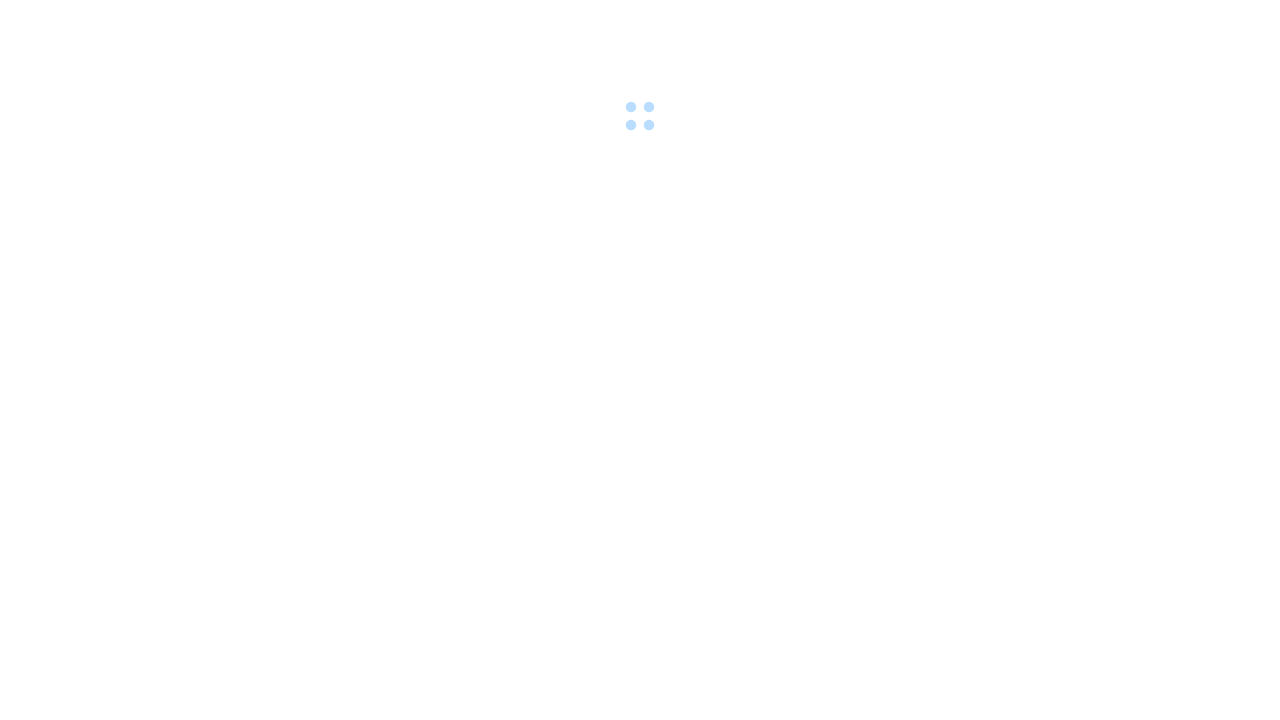scroll, scrollTop: 0, scrollLeft: 0, axis: both 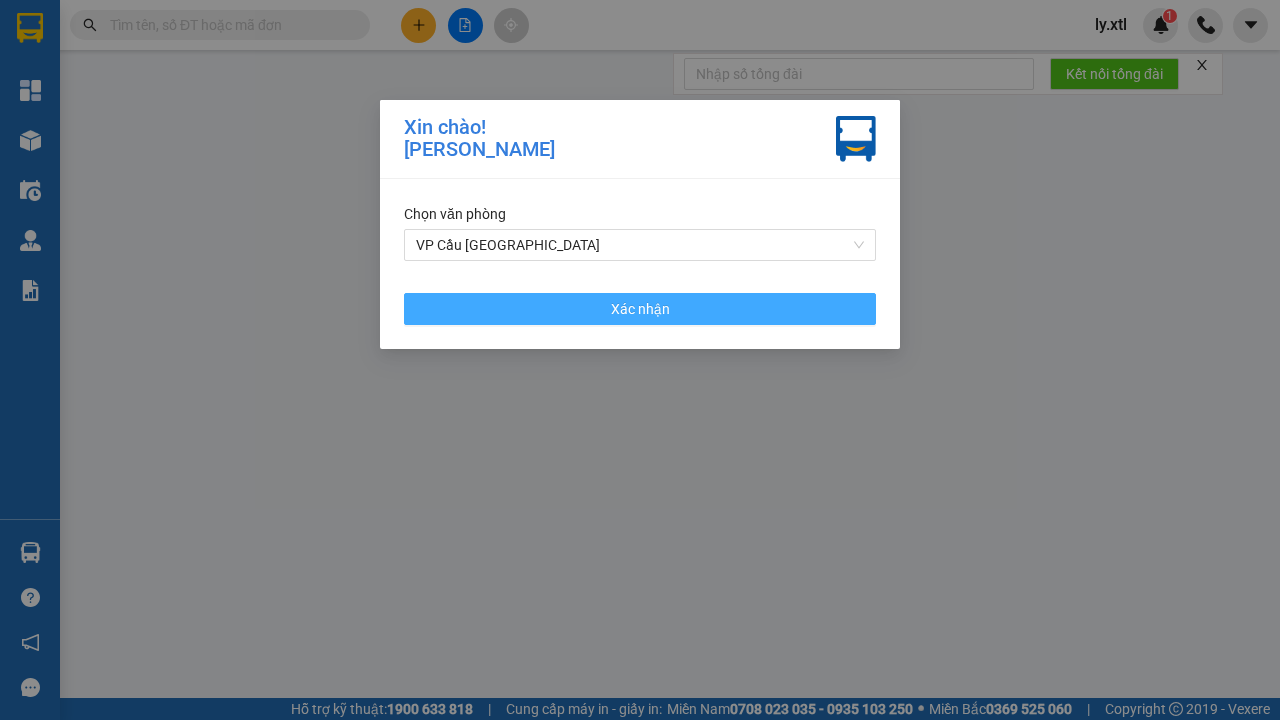 click on "VP Cầu [GEOGRAPHIC_DATA]" at bounding box center [640, 245] 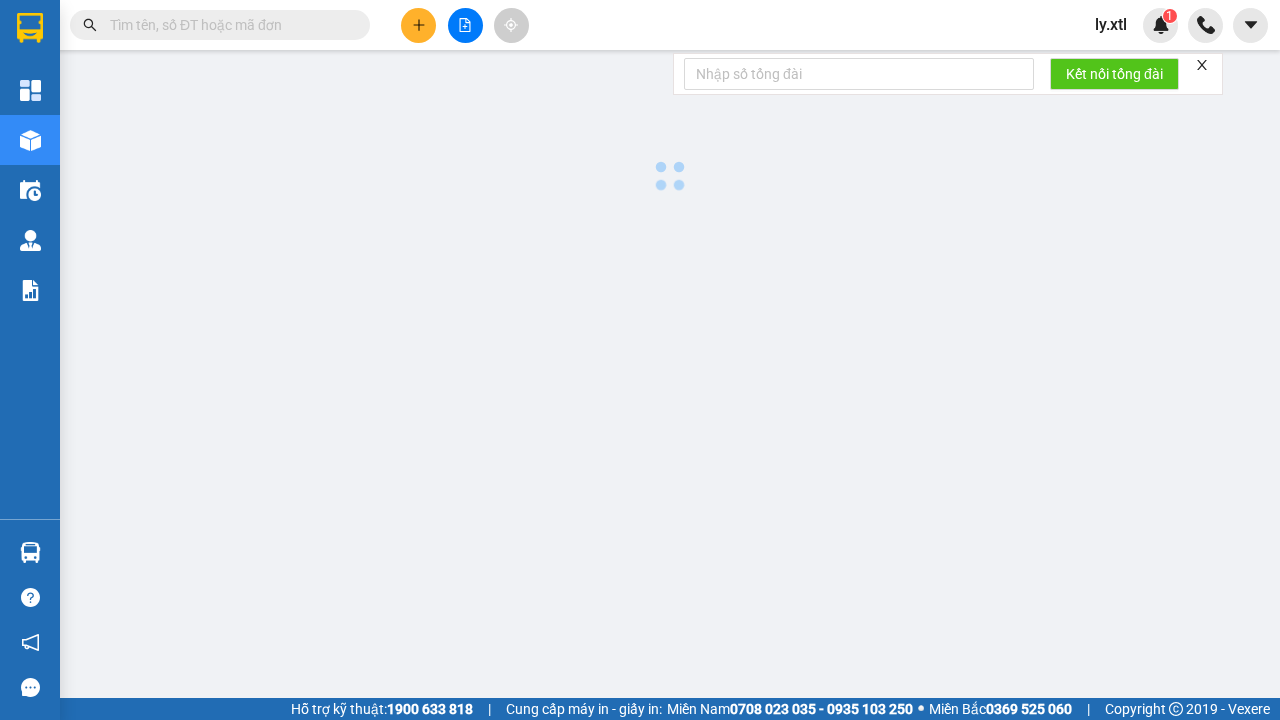 click 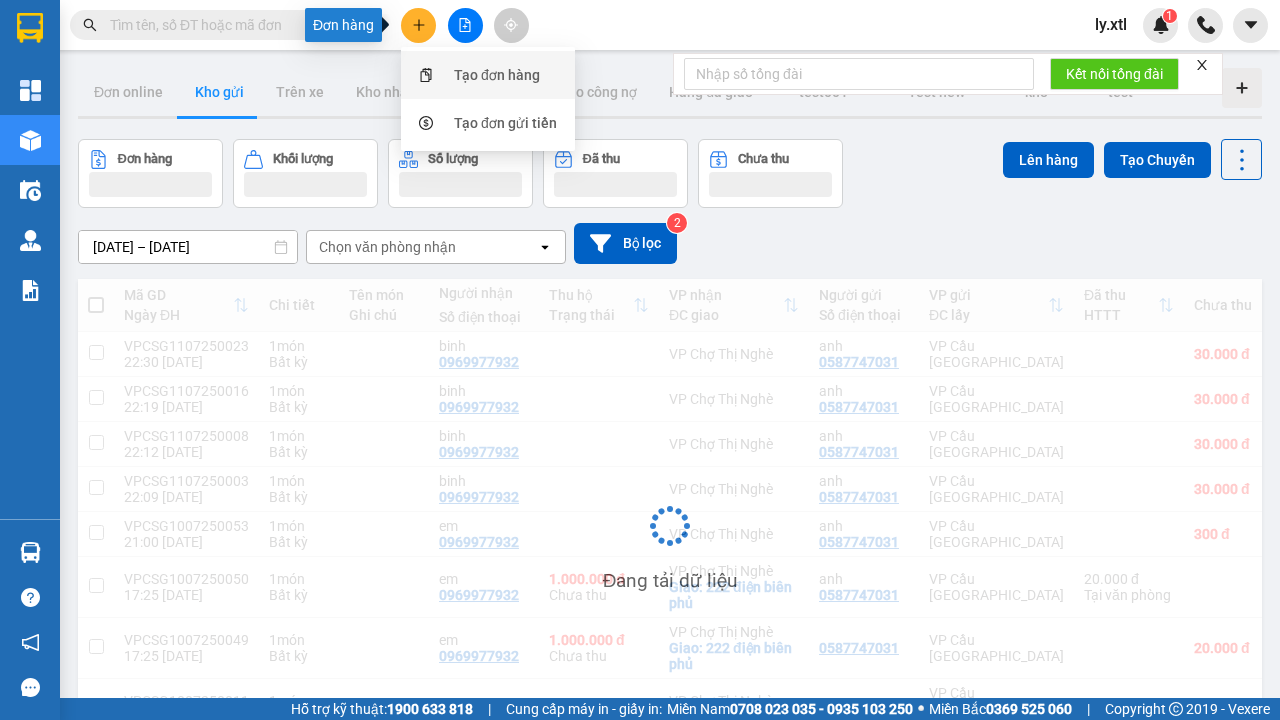 click on "Tạo đơn hàng" at bounding box center [497, 75] 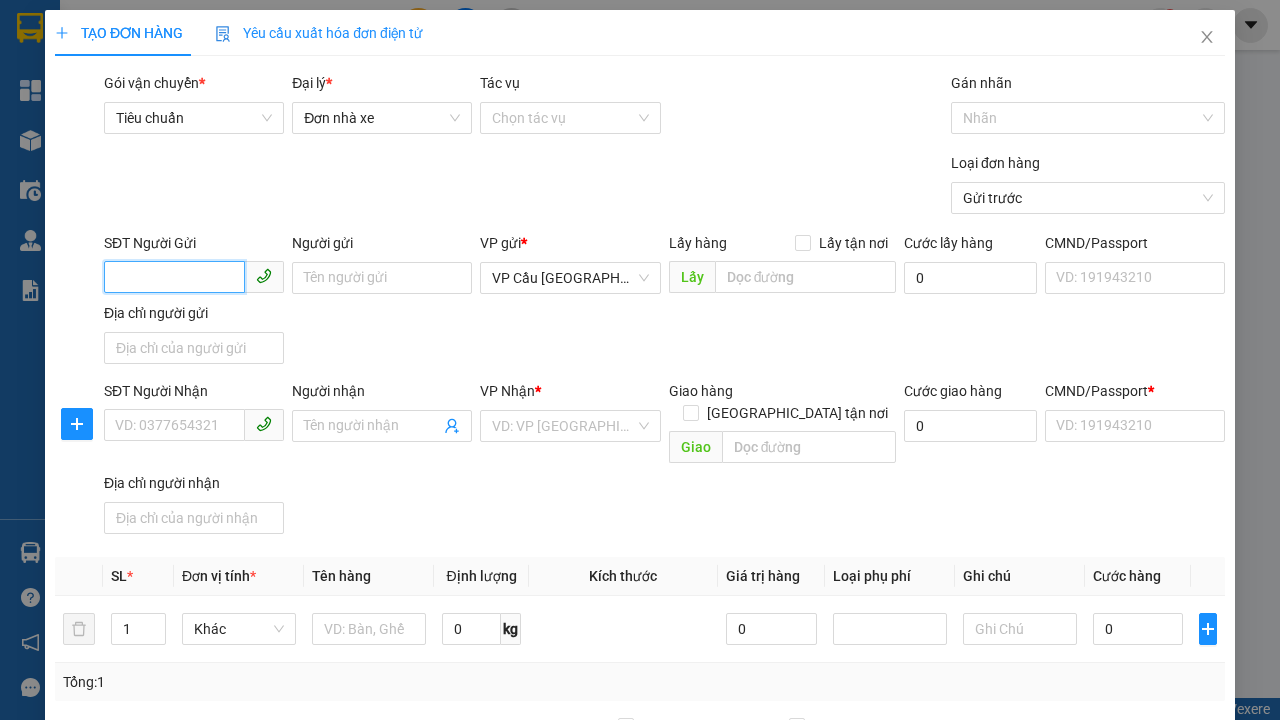 click on "SĐT Người Gửi" at bounding box center [174, 277] 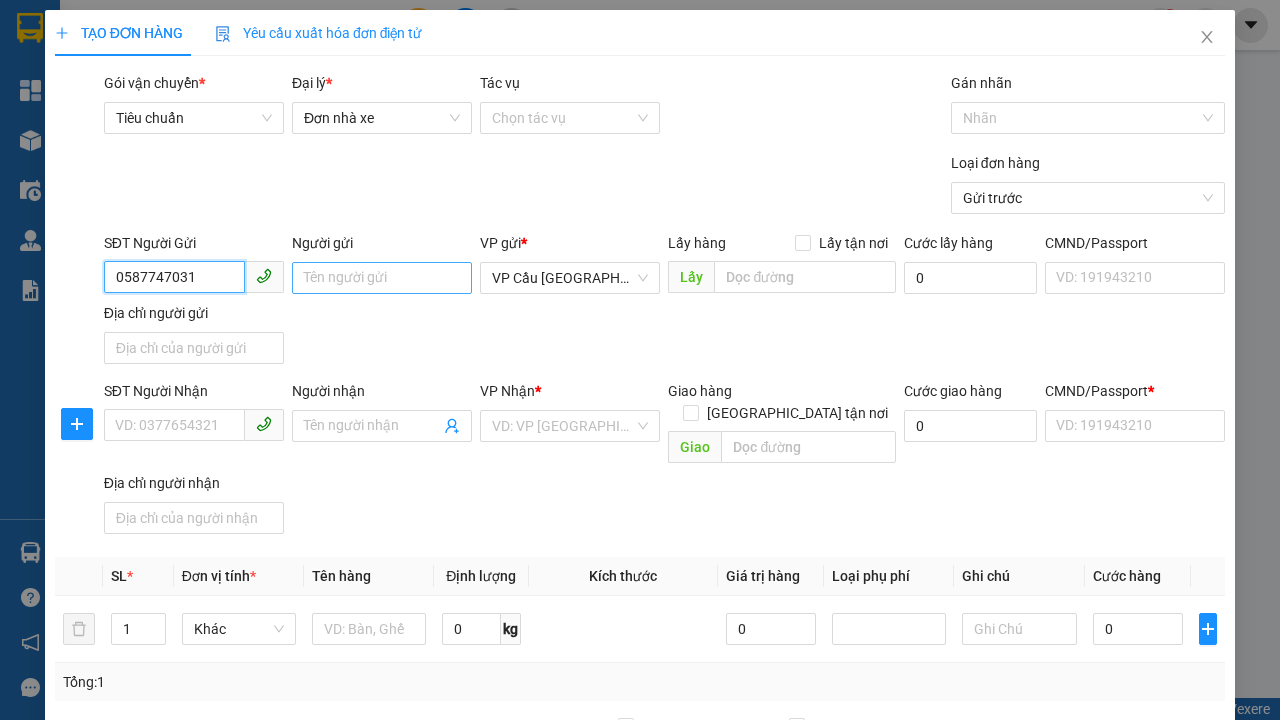 type on "0587747031" 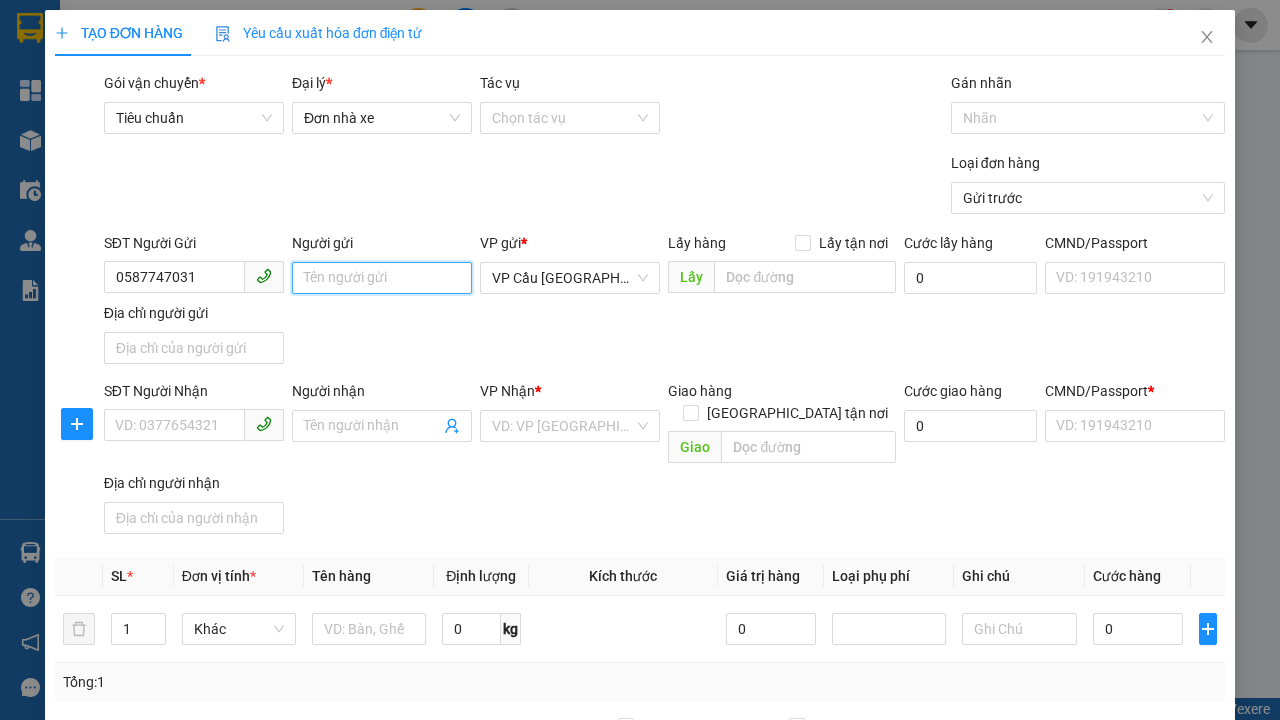 click on "Người gửi" at bounding box center (382, 278) 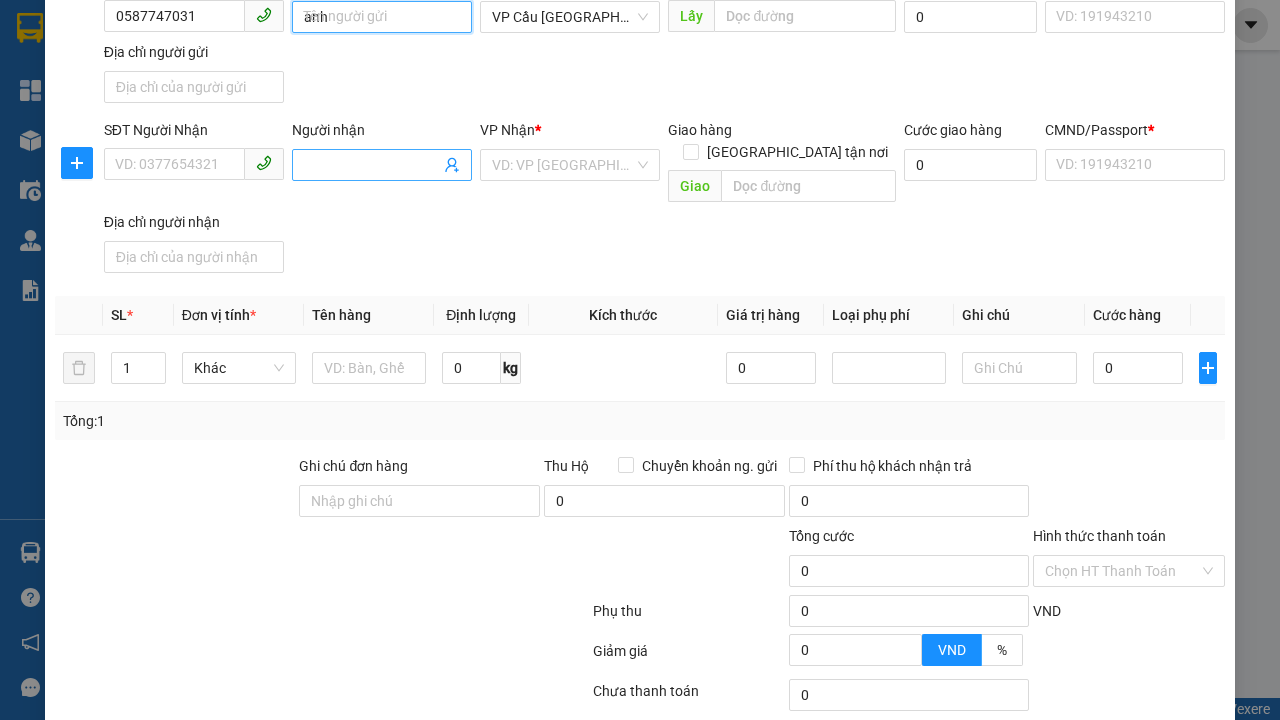 click on "VP Cầu [GEOGRAPHIC_DATA]" at bounding box center [570, 17] 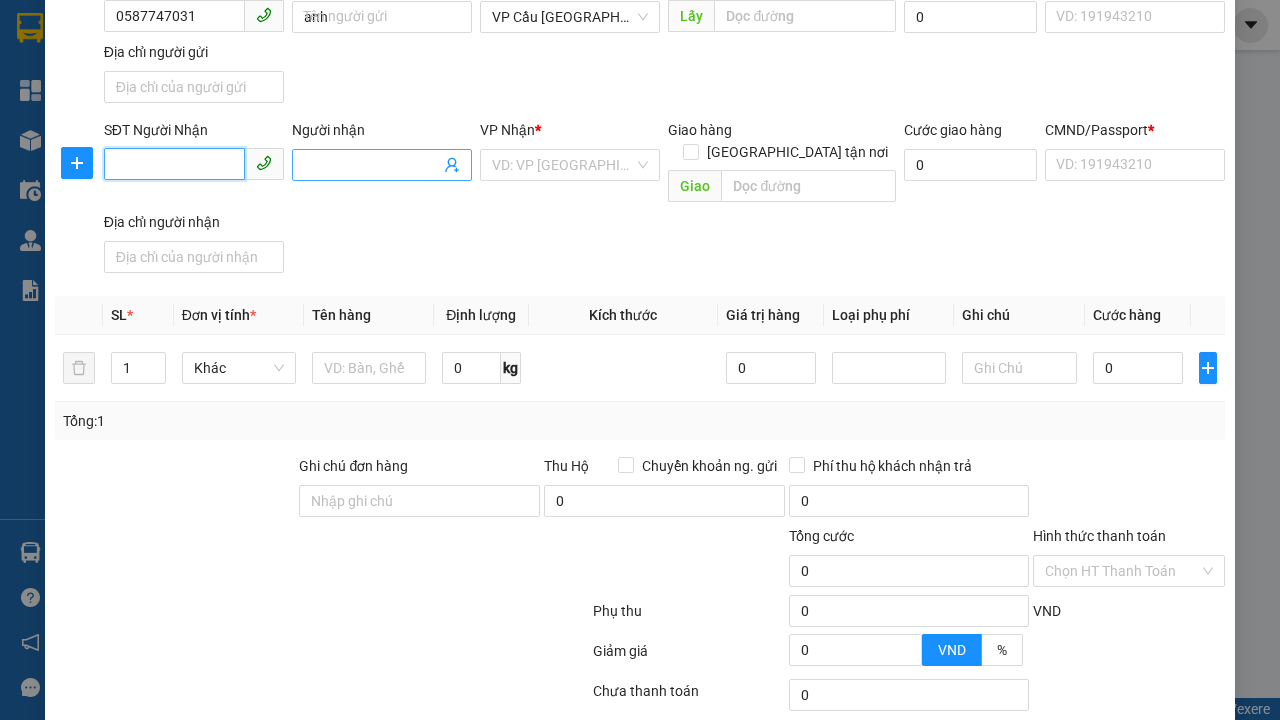 click on "SĐT Người Nhận" at bounding box center [174, 164] 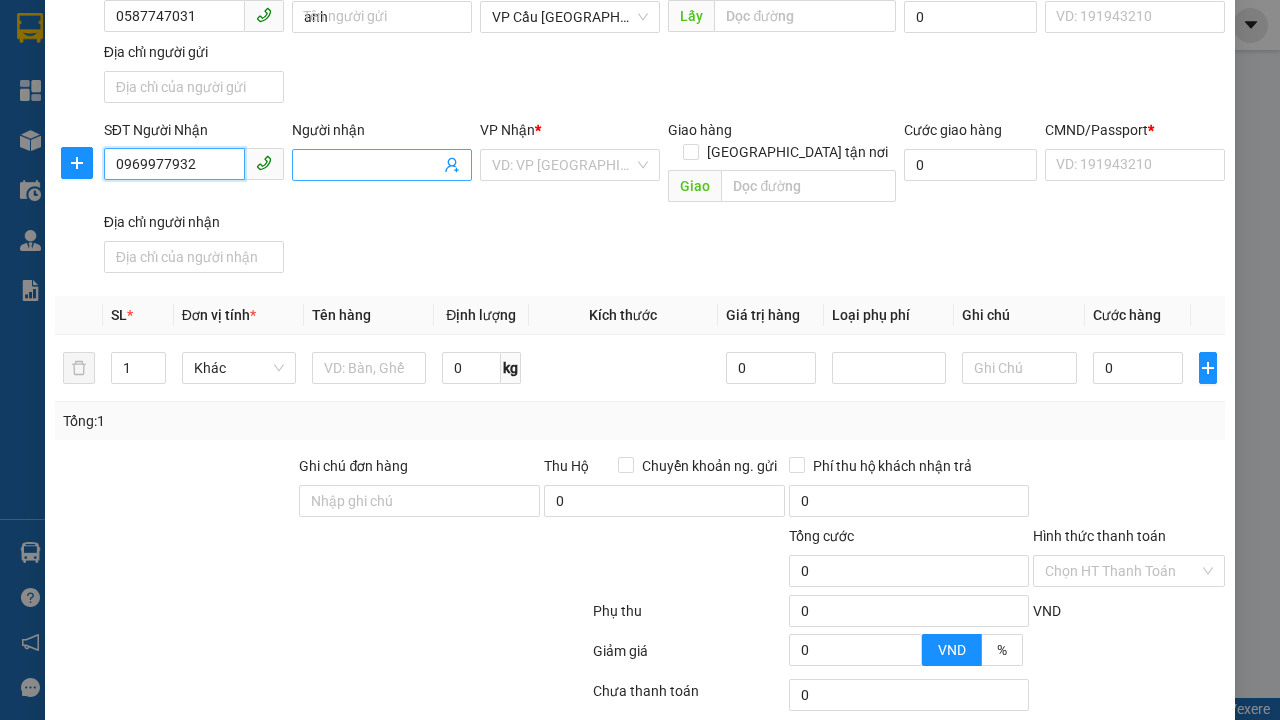 type on "0969977932" 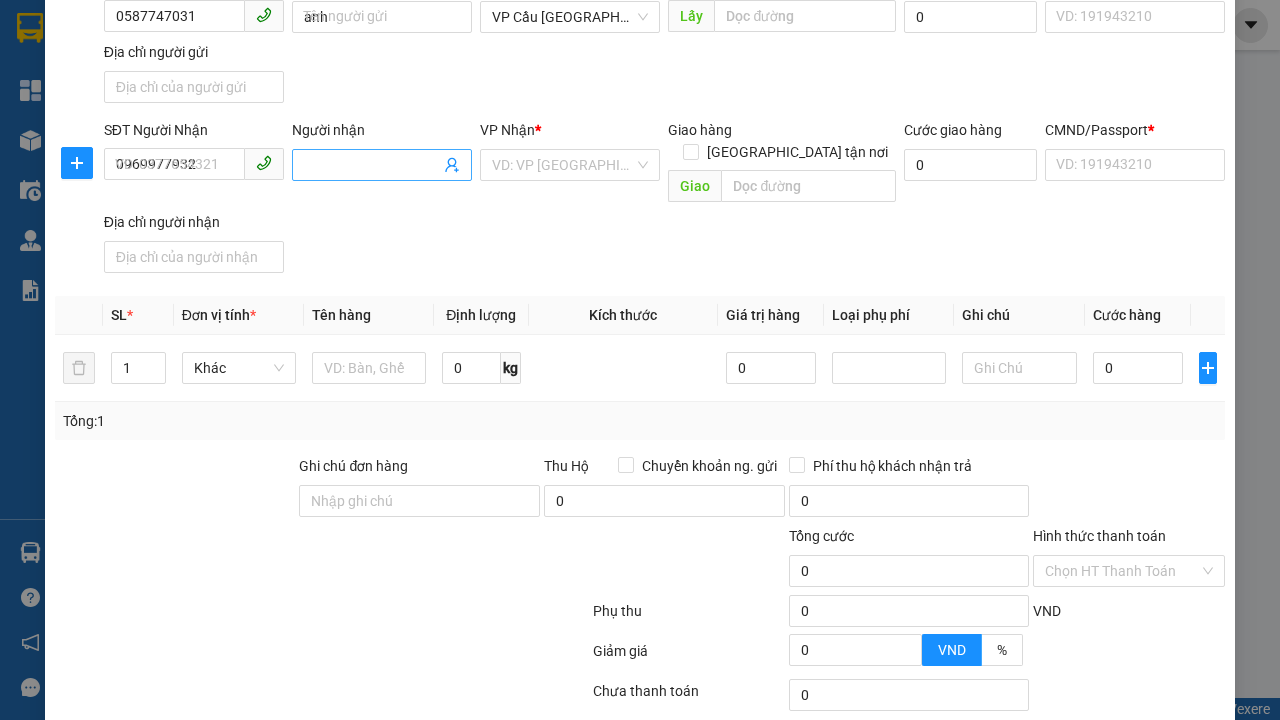 click on "Người nhận" at bounding box center (372, 165) 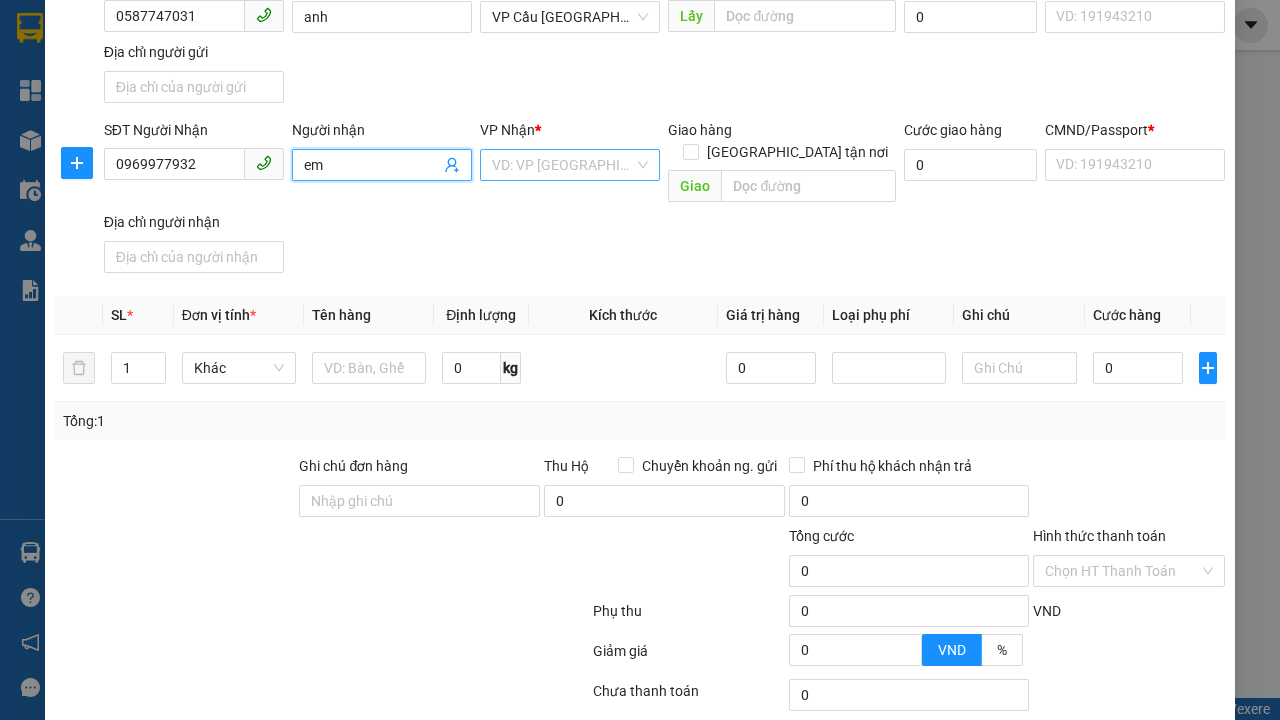 type on "em" 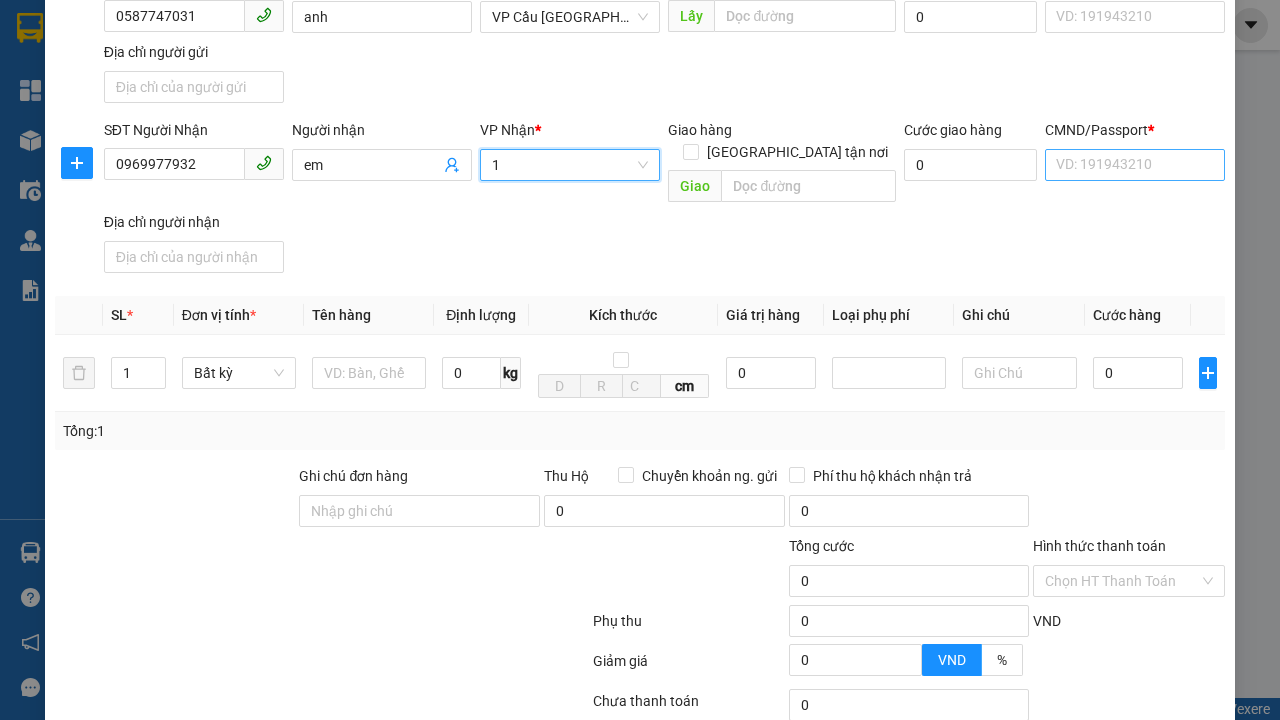 type on "1" 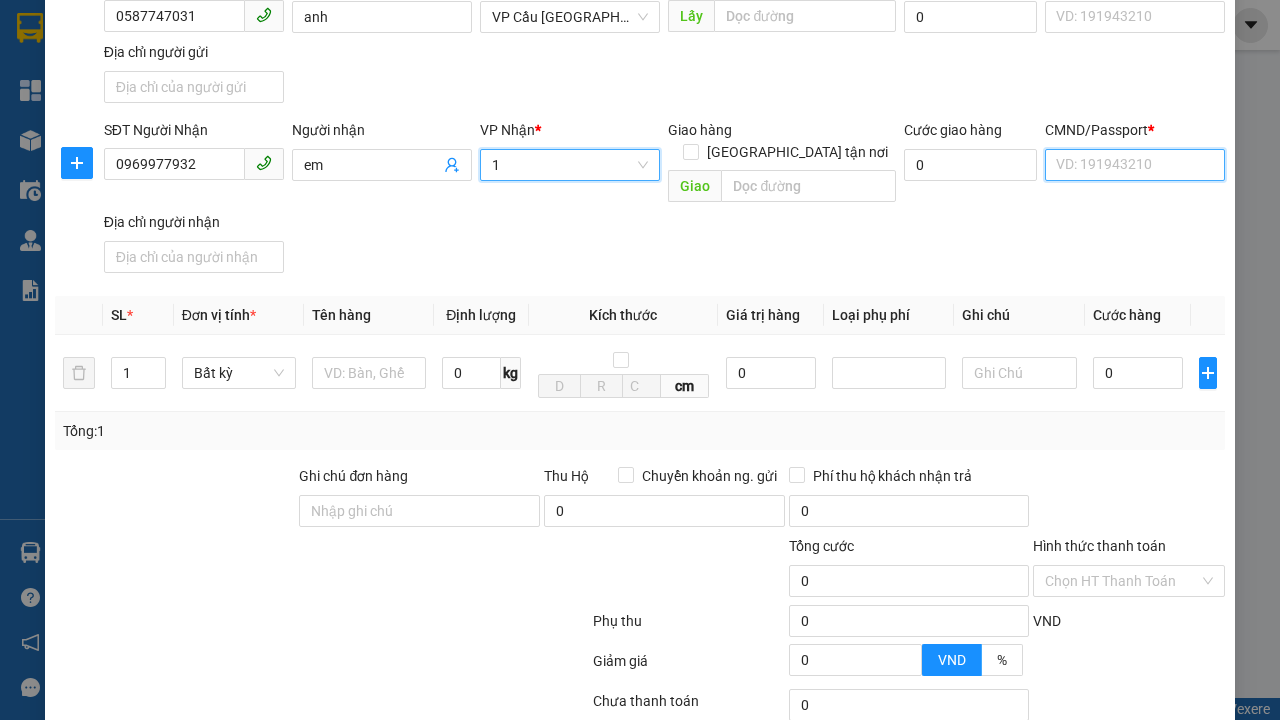 click on "CMND/Passport  *" at bounding box center (1135, 165) 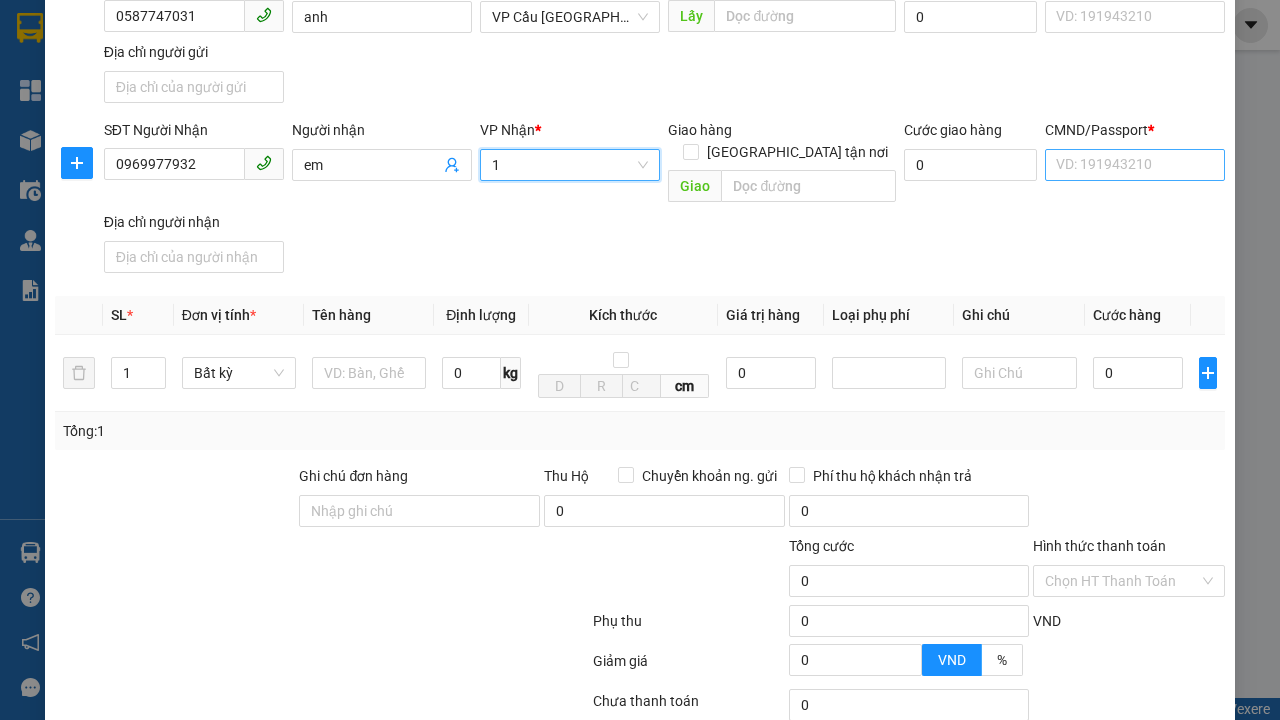 click on "SĐT Người Gửi 0587747031 Người gửi anh VP gửi  * VP Cầu [GEOGRAPHIC_DATA] Lấy hàng Lấy tận nơi Lấy Cước lấy hàng 0 CMND/Passport VD: [PASSPORT] Địa chỉ người gửi" at bounding box center [664, 41] 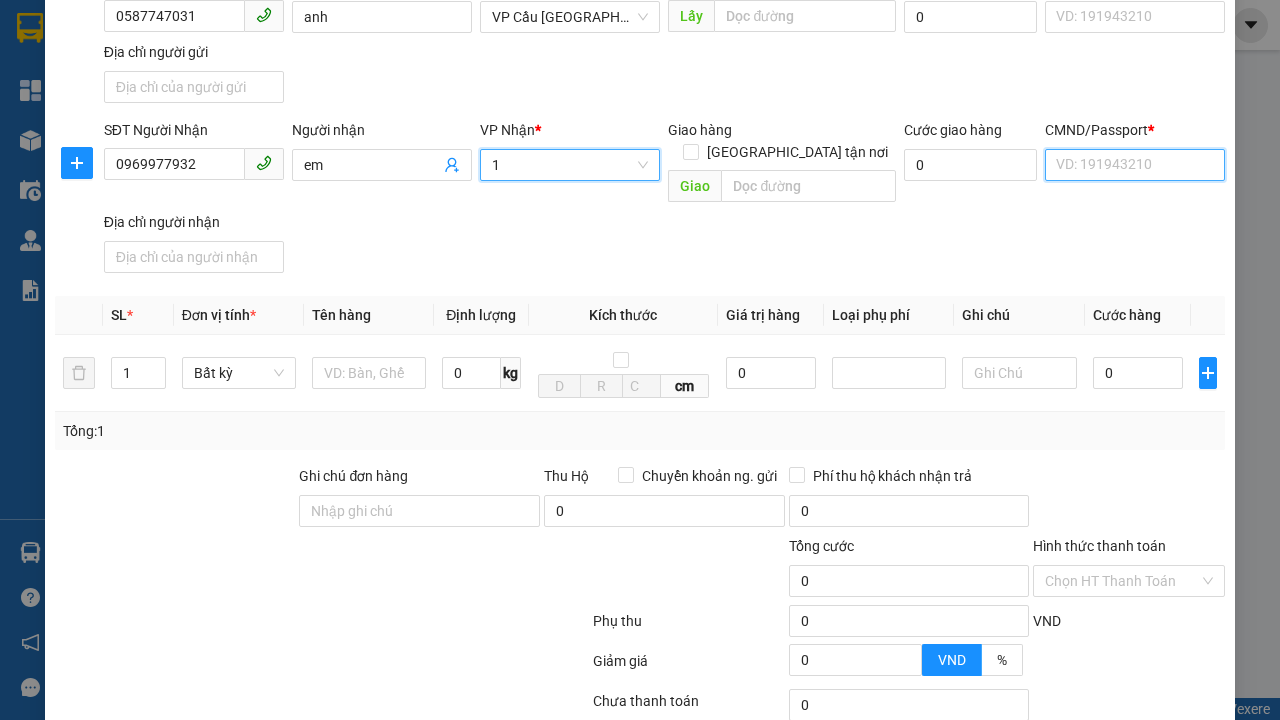 click on "CMND/Passport  *" at bounding box center (1135, 165) 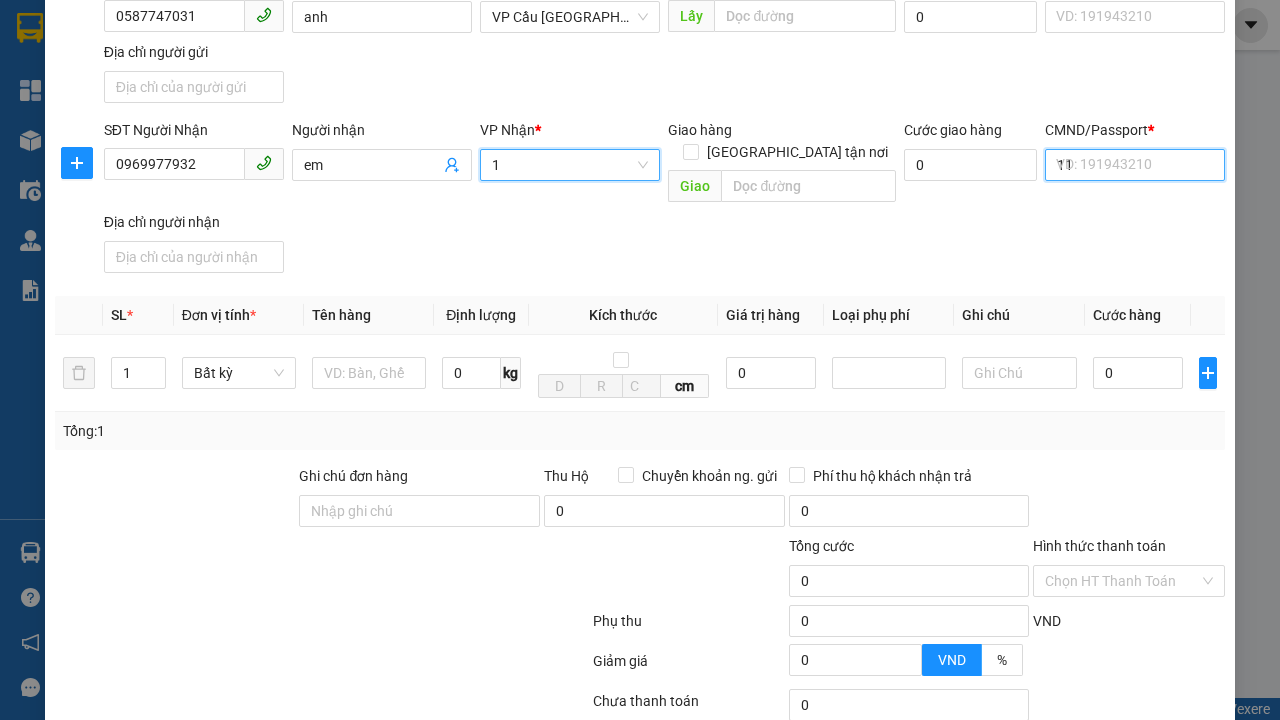 scroll, scrollTop: 232, scrollLeft: 0, axis: vertical 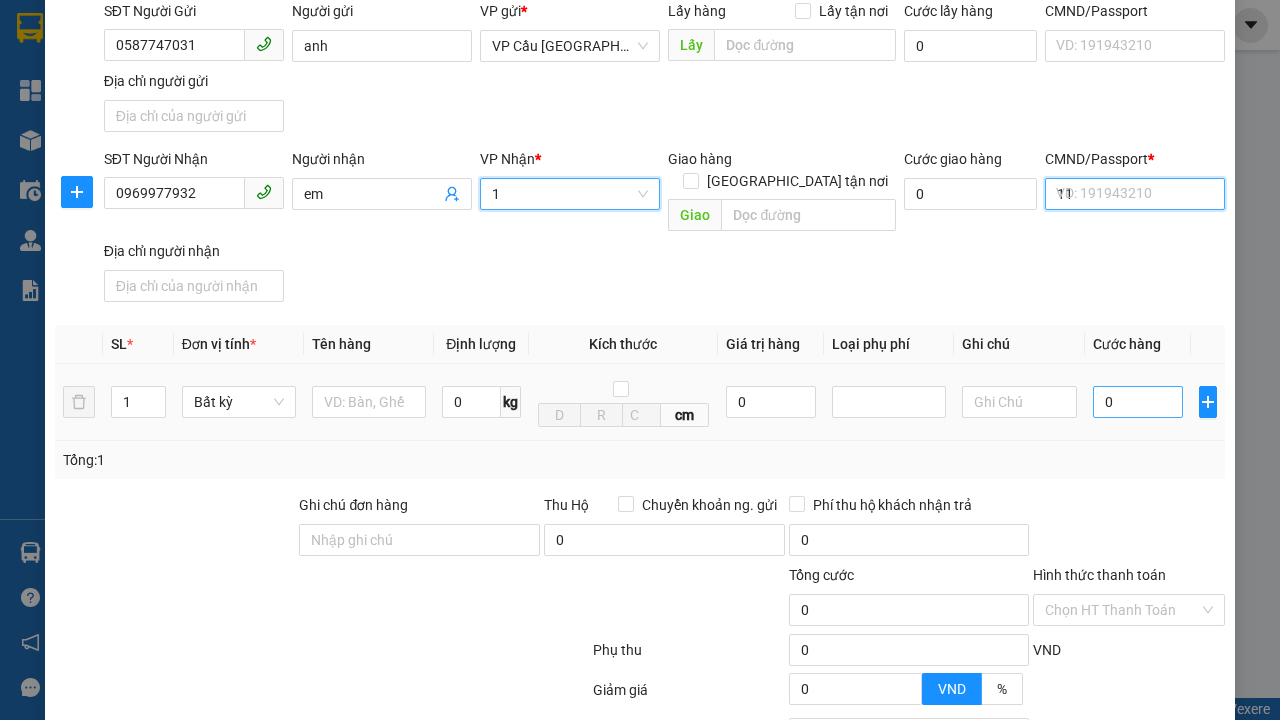 type on "11" 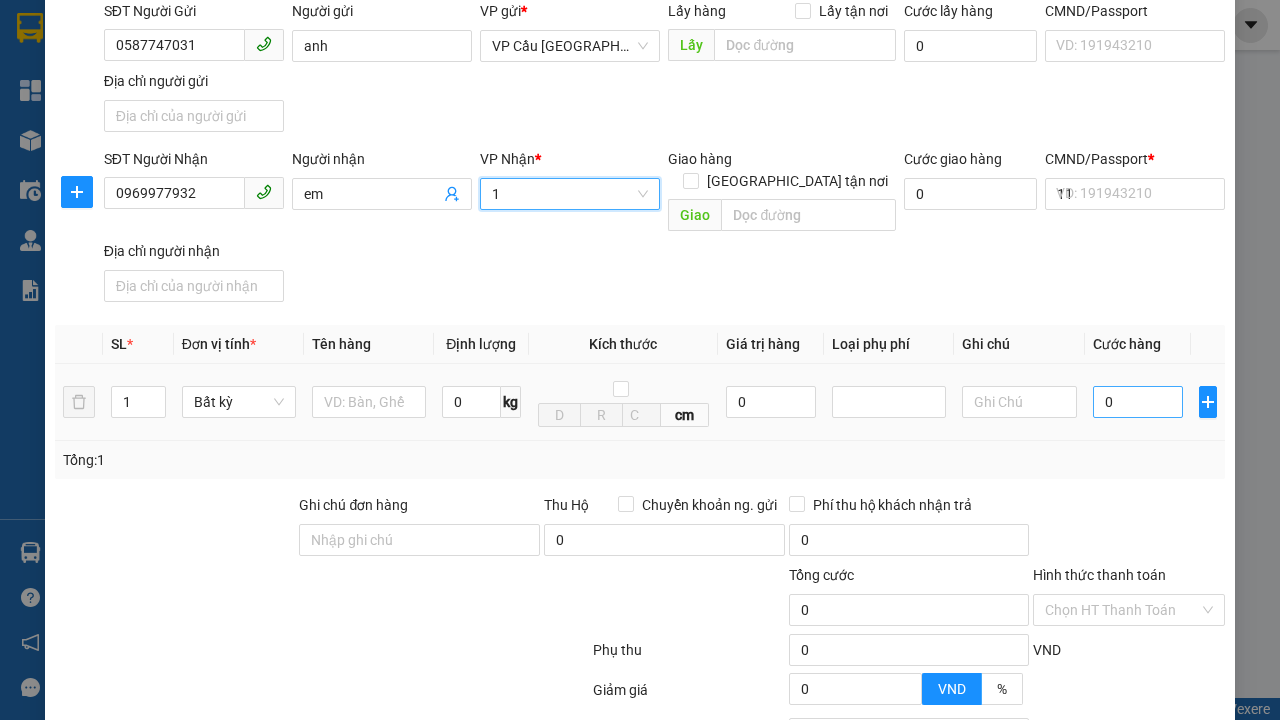 click on "SĐT Người Nhận 0969977932 Người nhận em VP Nhận  * VP Chợ Thị Nghè 1 Giao hàng Giao tận nơi Giao Cước giao hàng 0 CMND/Passport  * 11 VD: [PASSPORT] Địa chỉ người nhận" at bounding box center [664, 229] 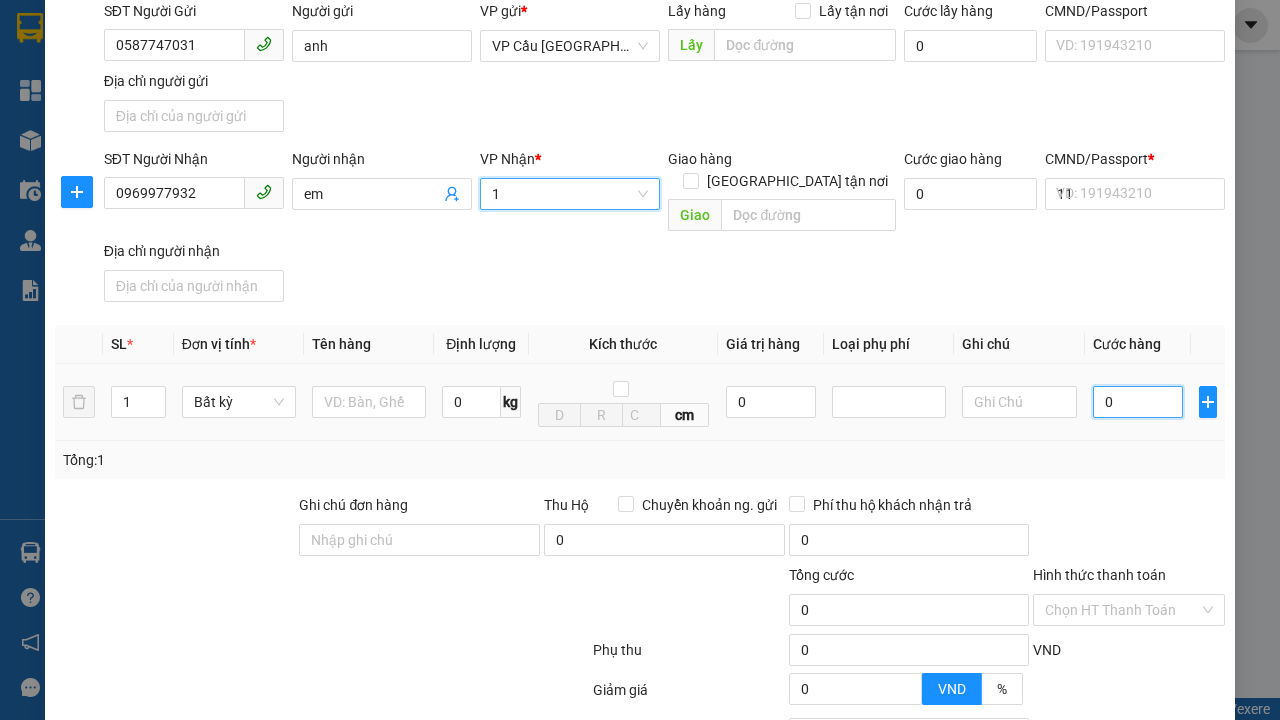 click on "0" at bounding box center [1138, 402] 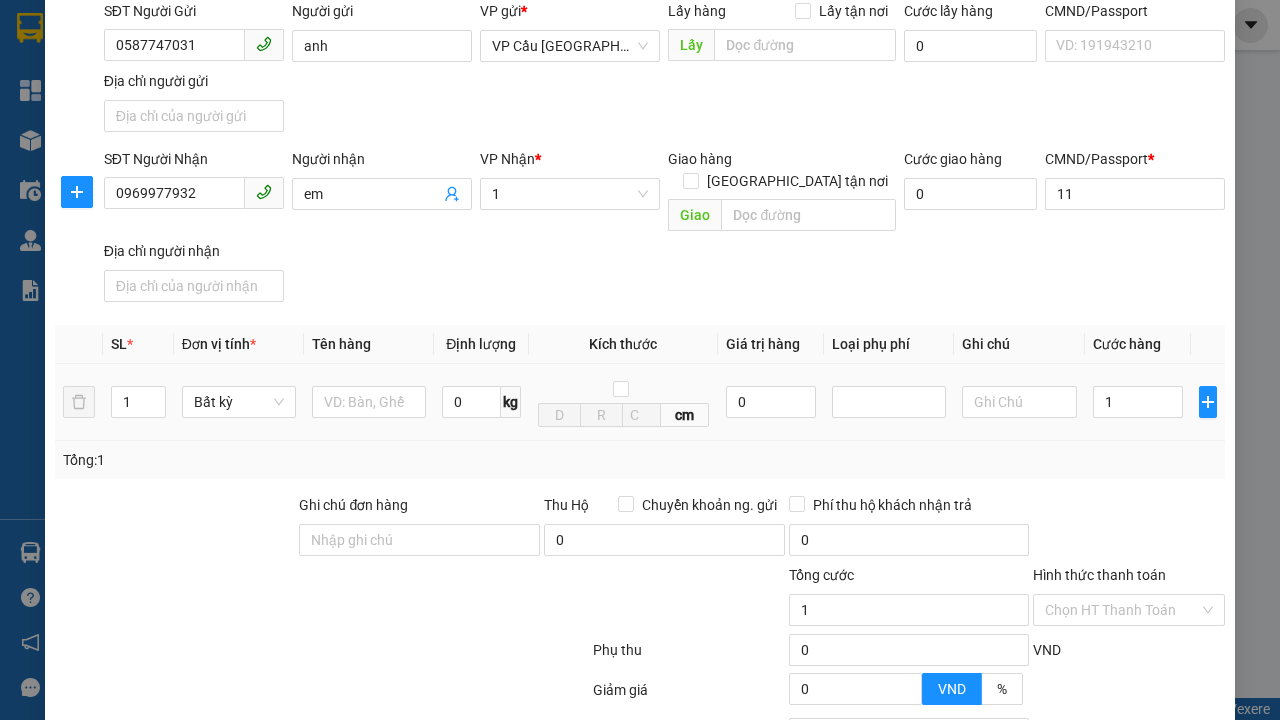 click on "Ghi chú" at bounding box center [1019, 344] 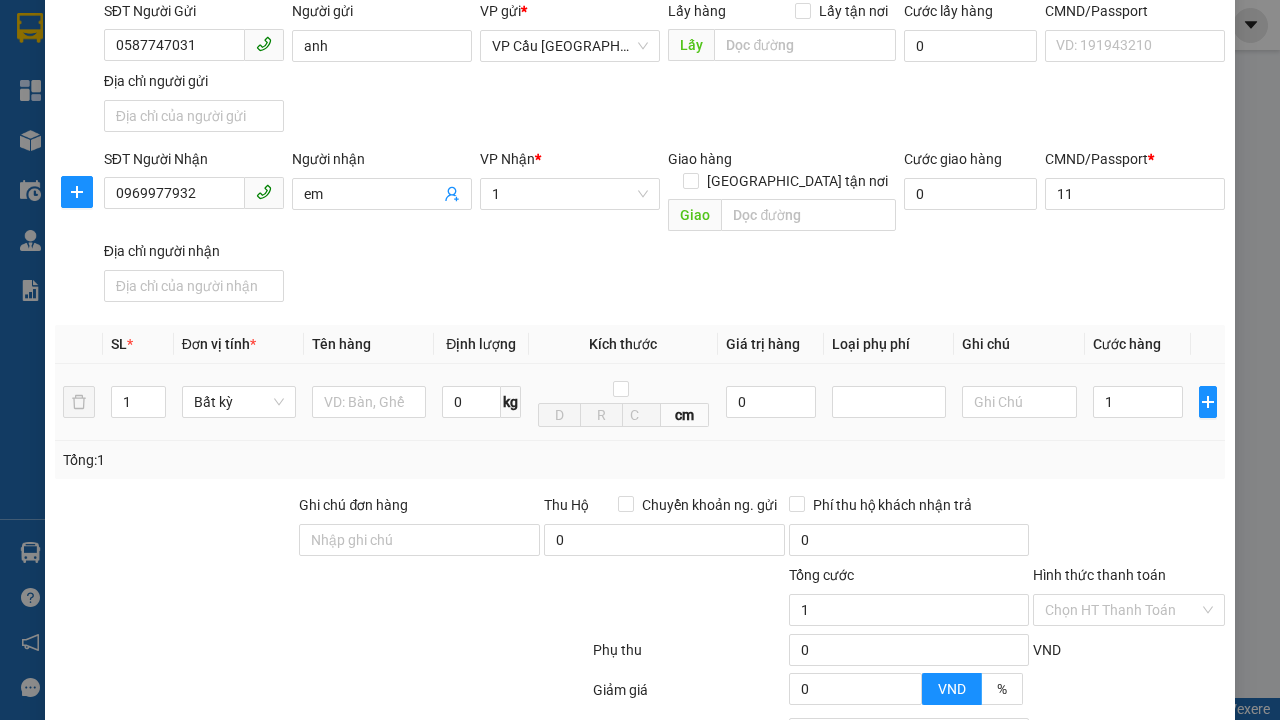 type on "1.000" 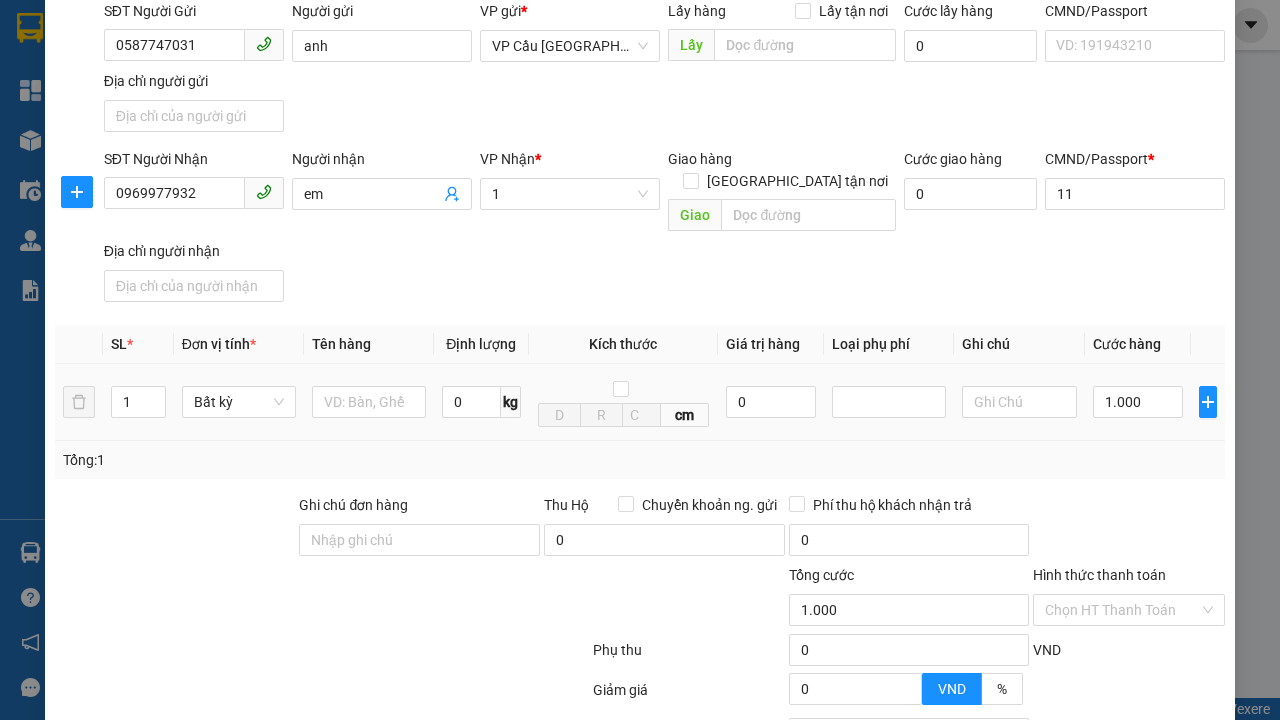 type on "300" 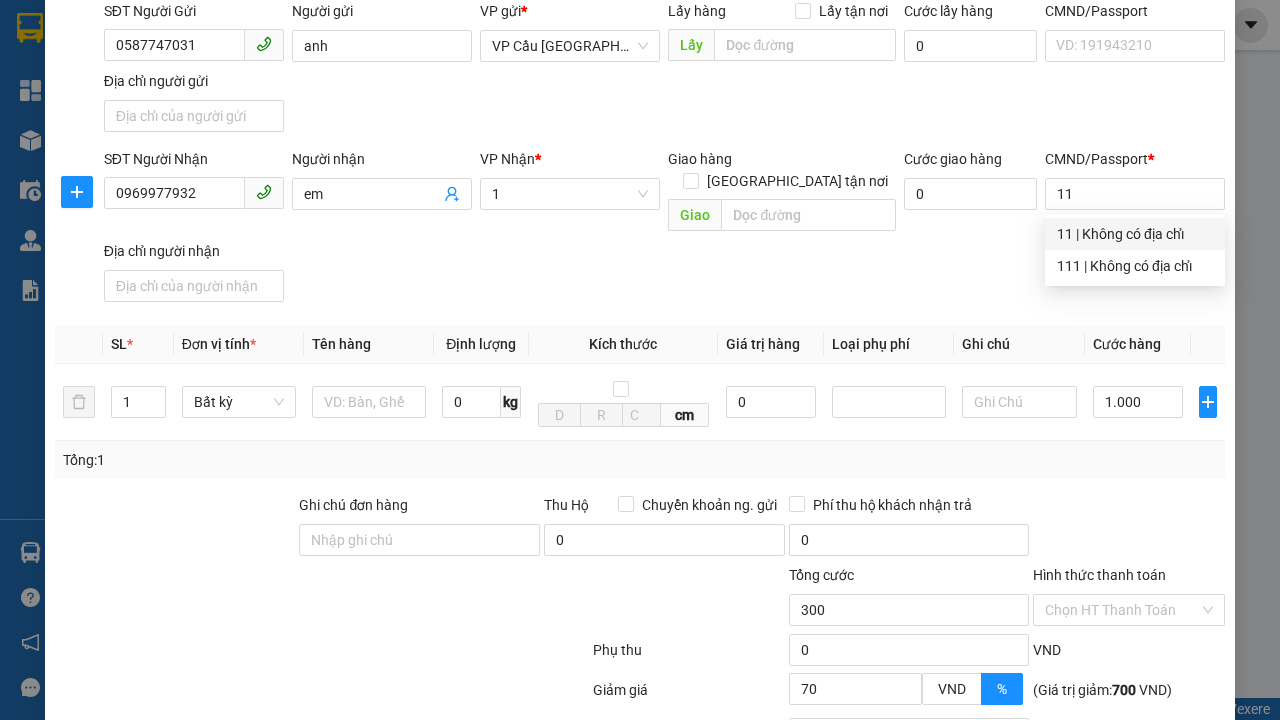 click on "[PERSON_NAME]" at bounding box center (1027, 847) 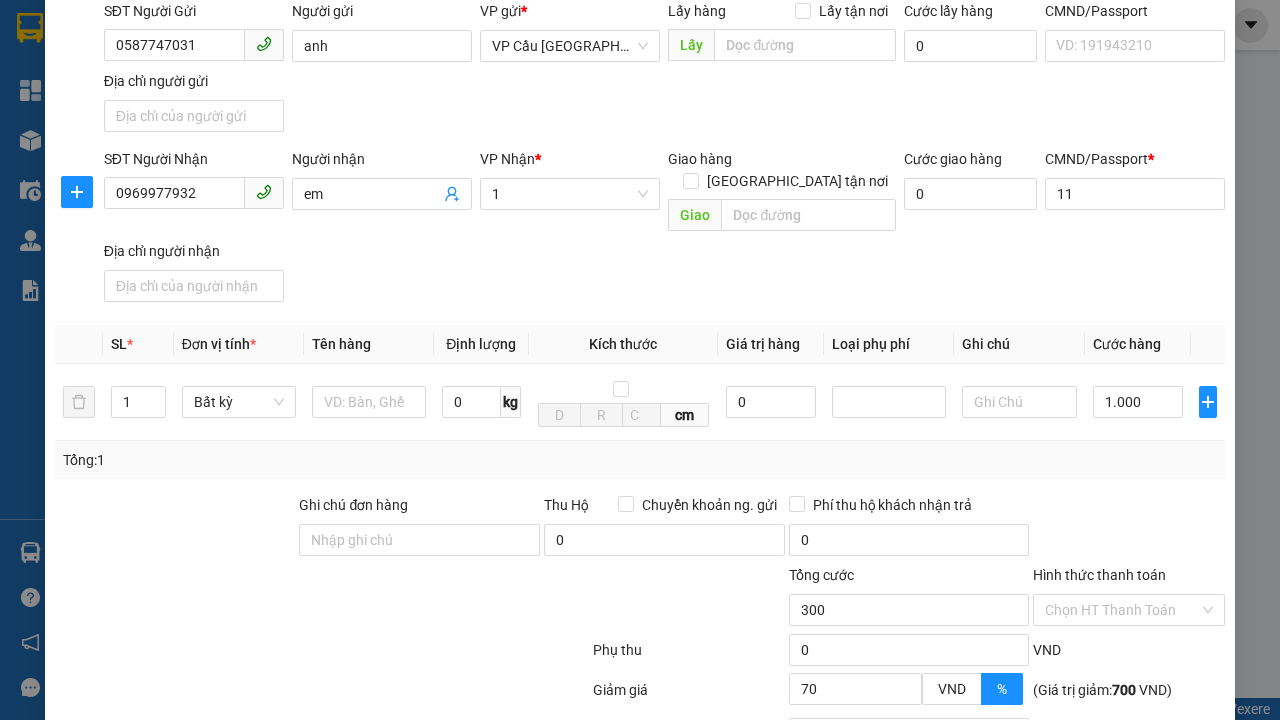click 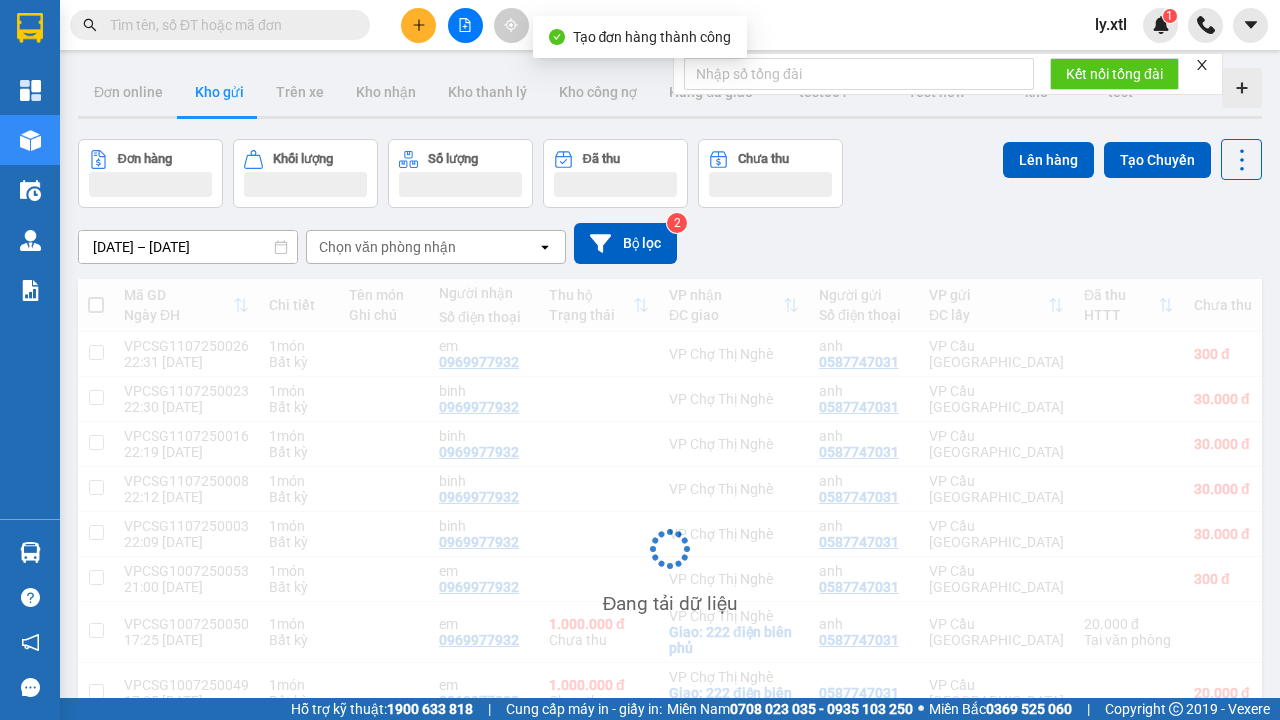 scroll, scrollTop: 3, scrollLeft: 0, axis: vertical 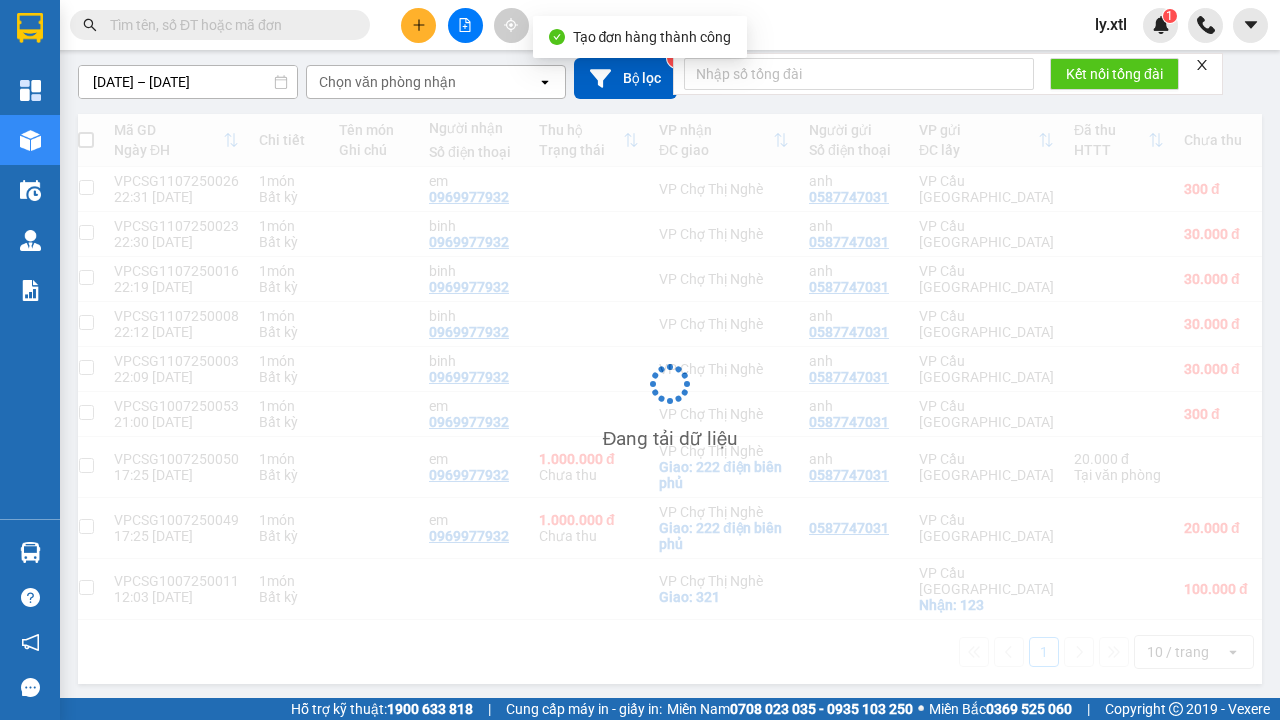 click at bounding box center [86, 187] 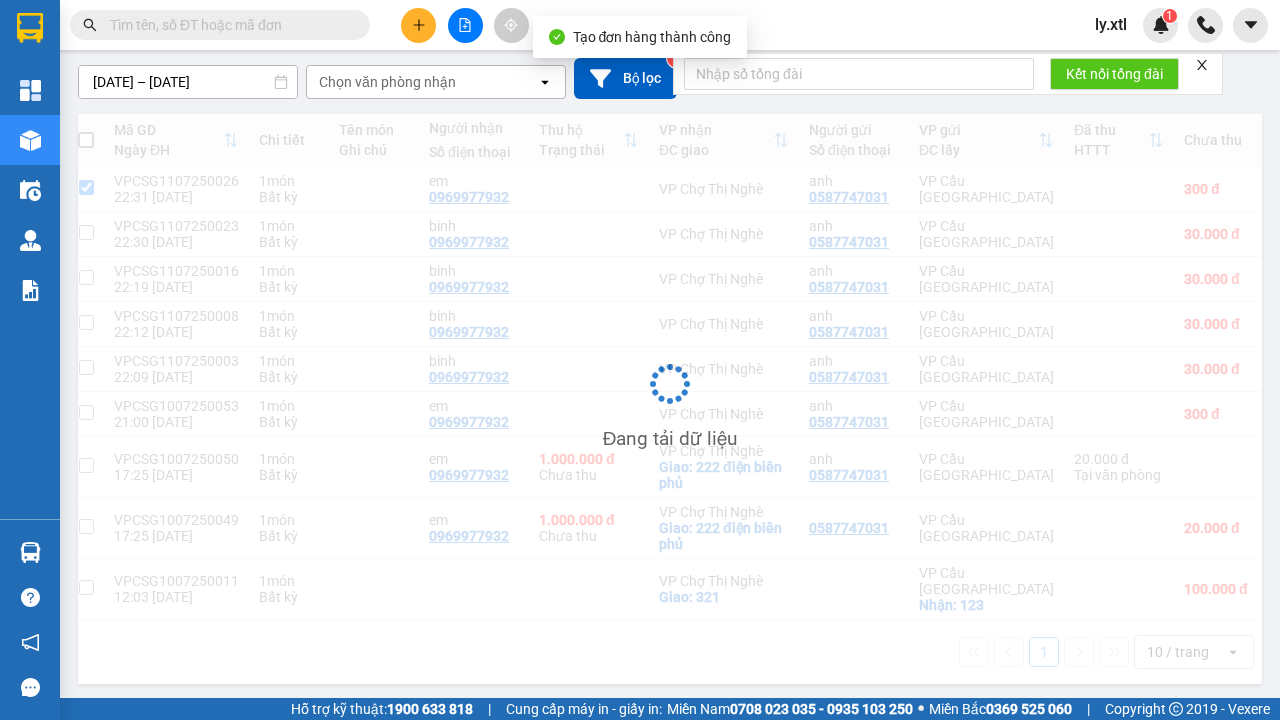 checkbox on "true" 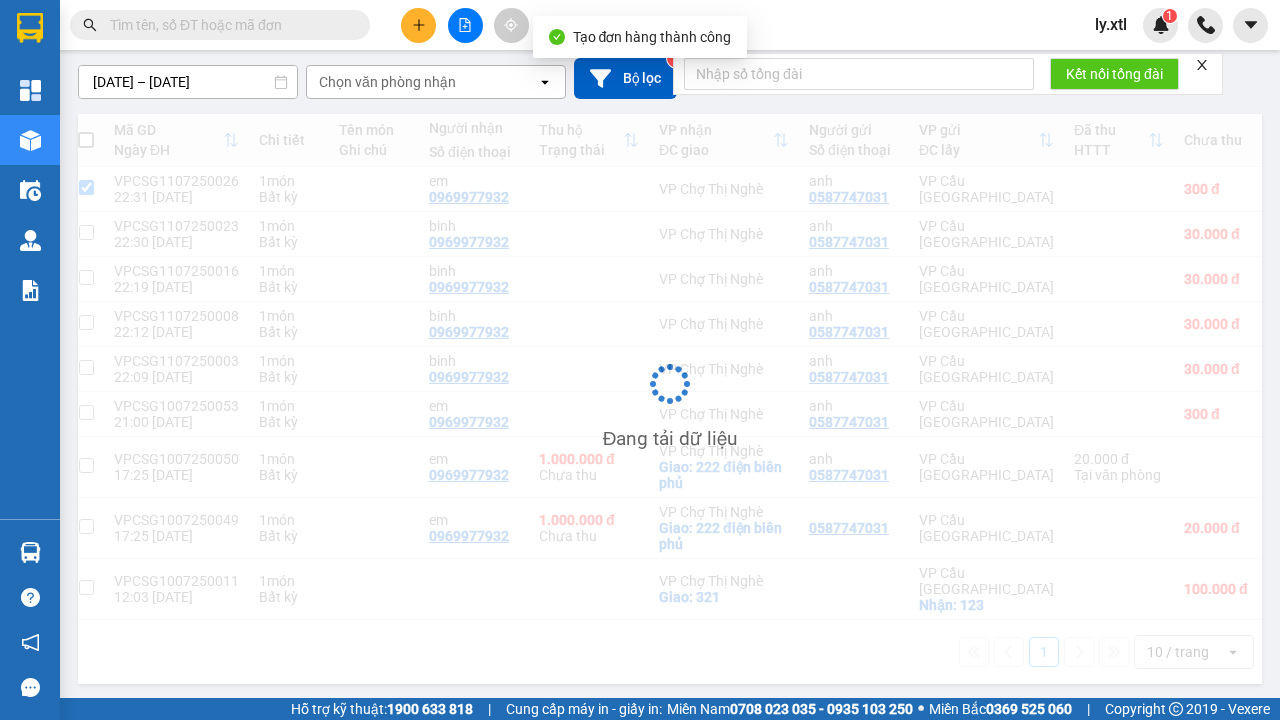 click on "Lên hàng" at bounding box center [1048, -5] 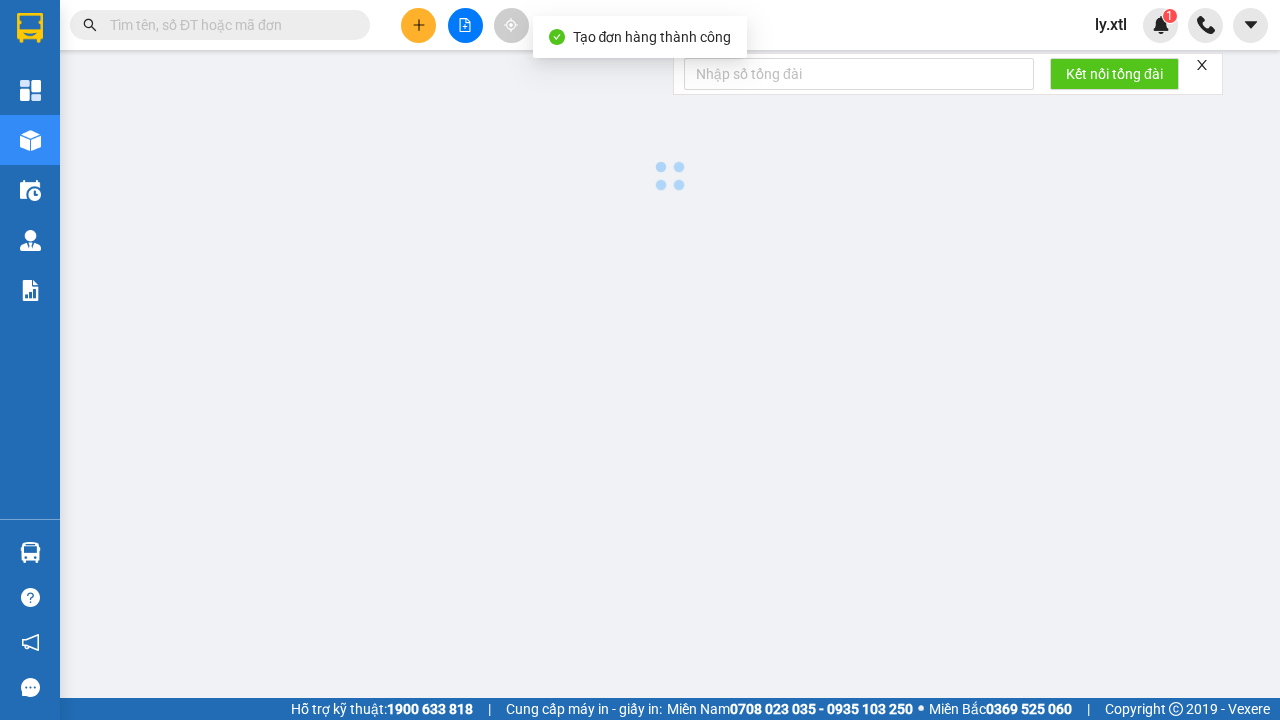 scroll, scrollTop: 0, scrollLeft: 0, axis: both 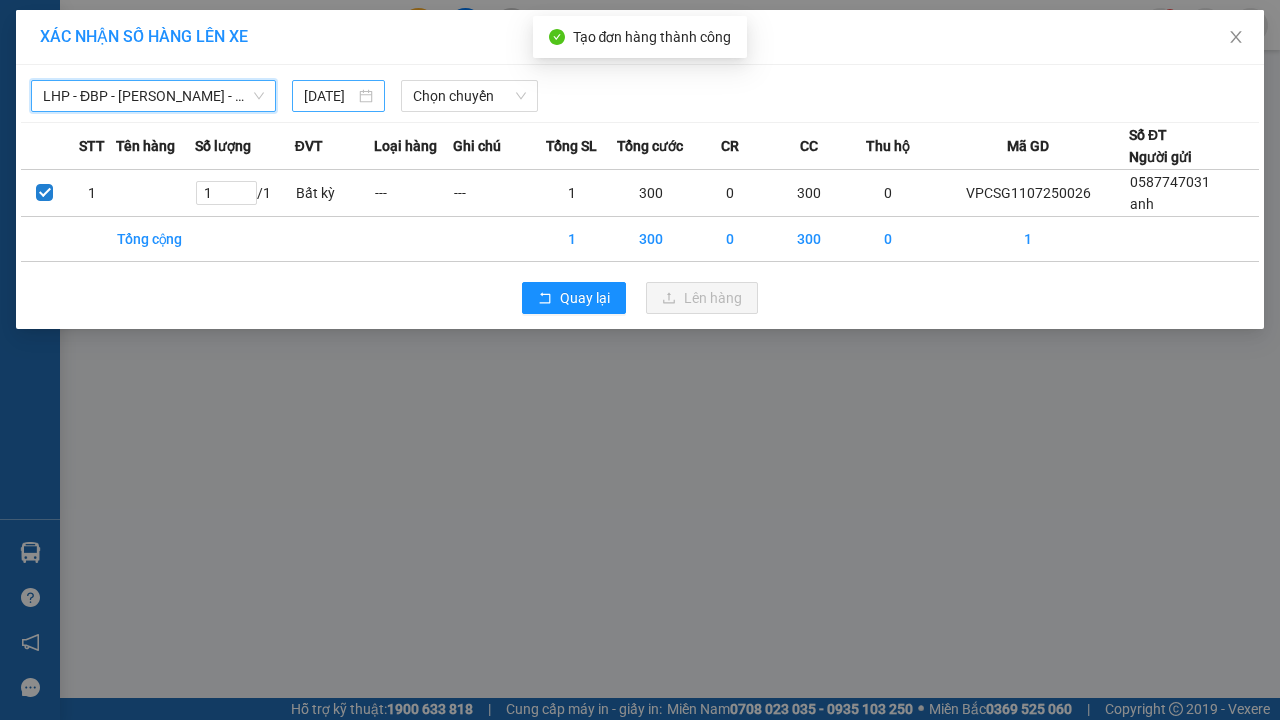 click on "[DATE]" at bounding box center [329, 96] 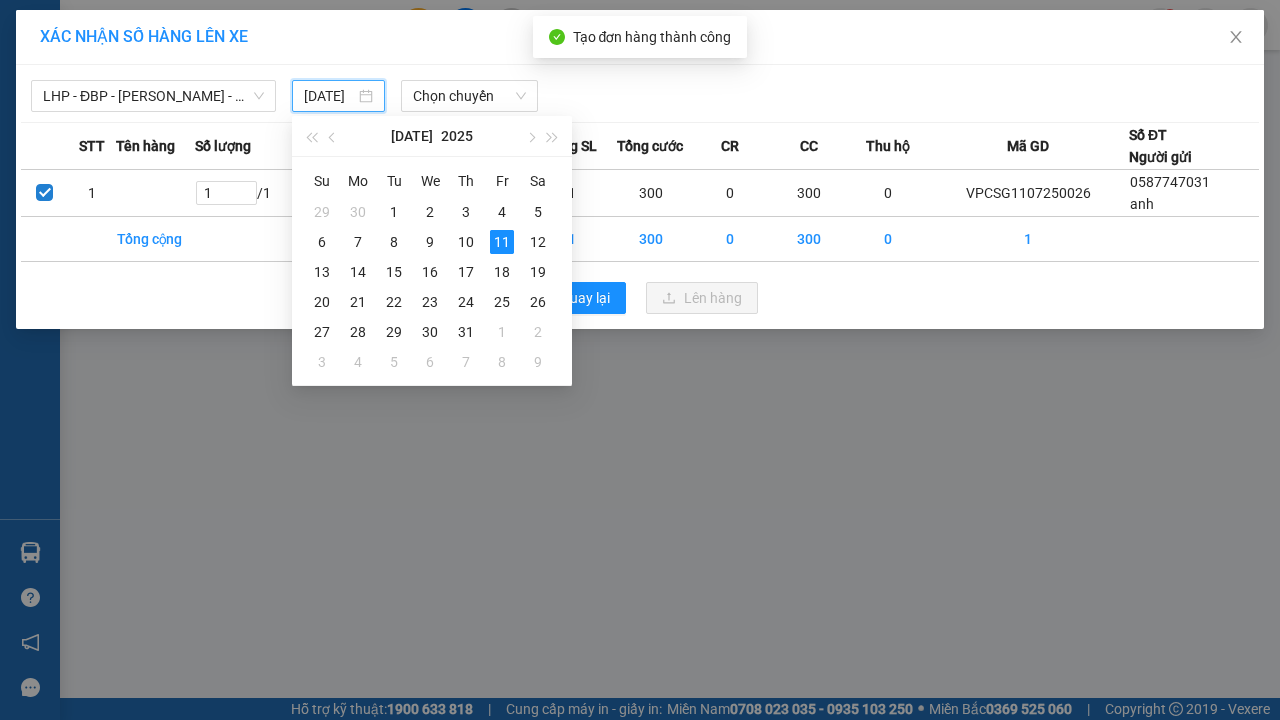 click on "11" at bounding box center [502, 242] 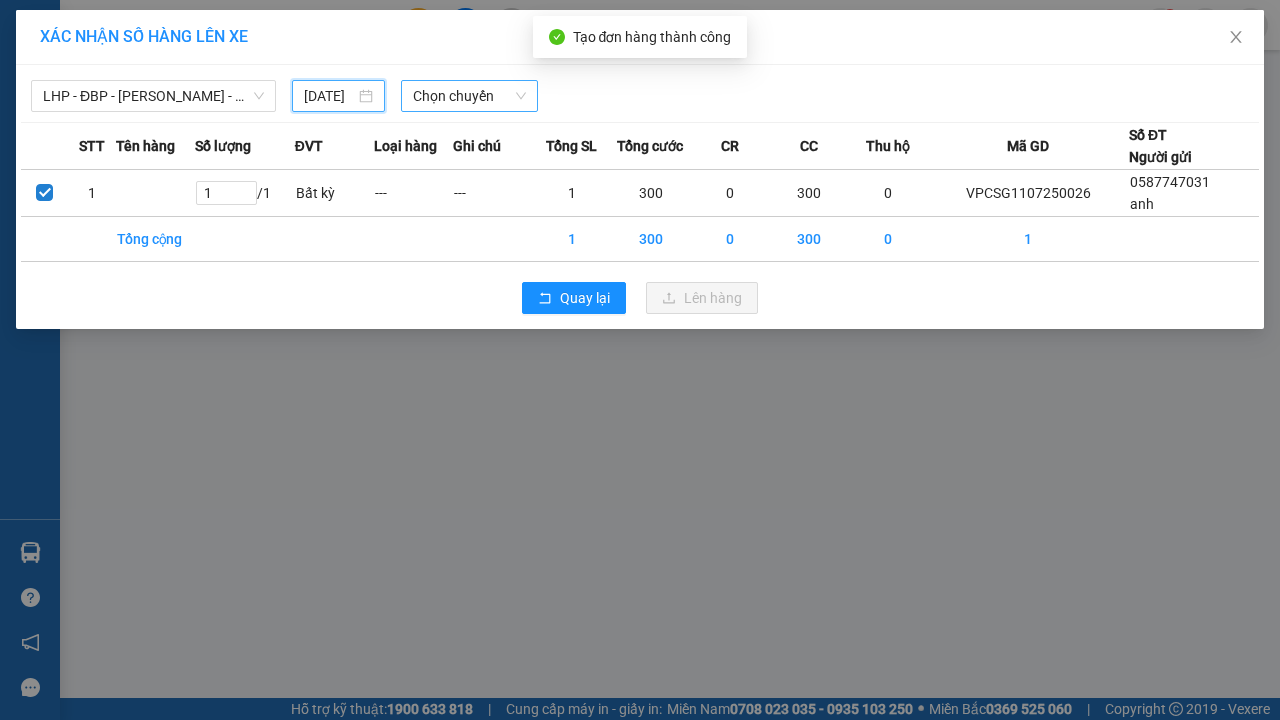 click on "Chọn chuyến" at bounding box center [469, 96] 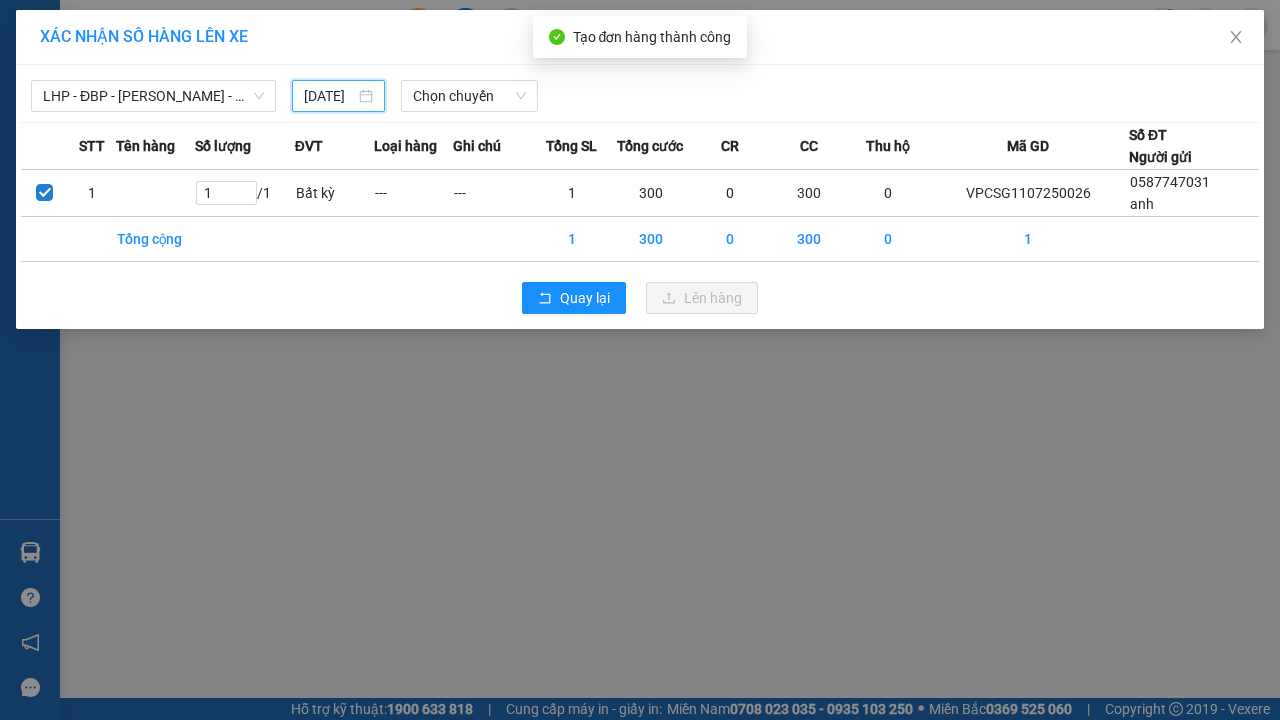 click on "Lên hàng" at bounding box center (713, 298) 